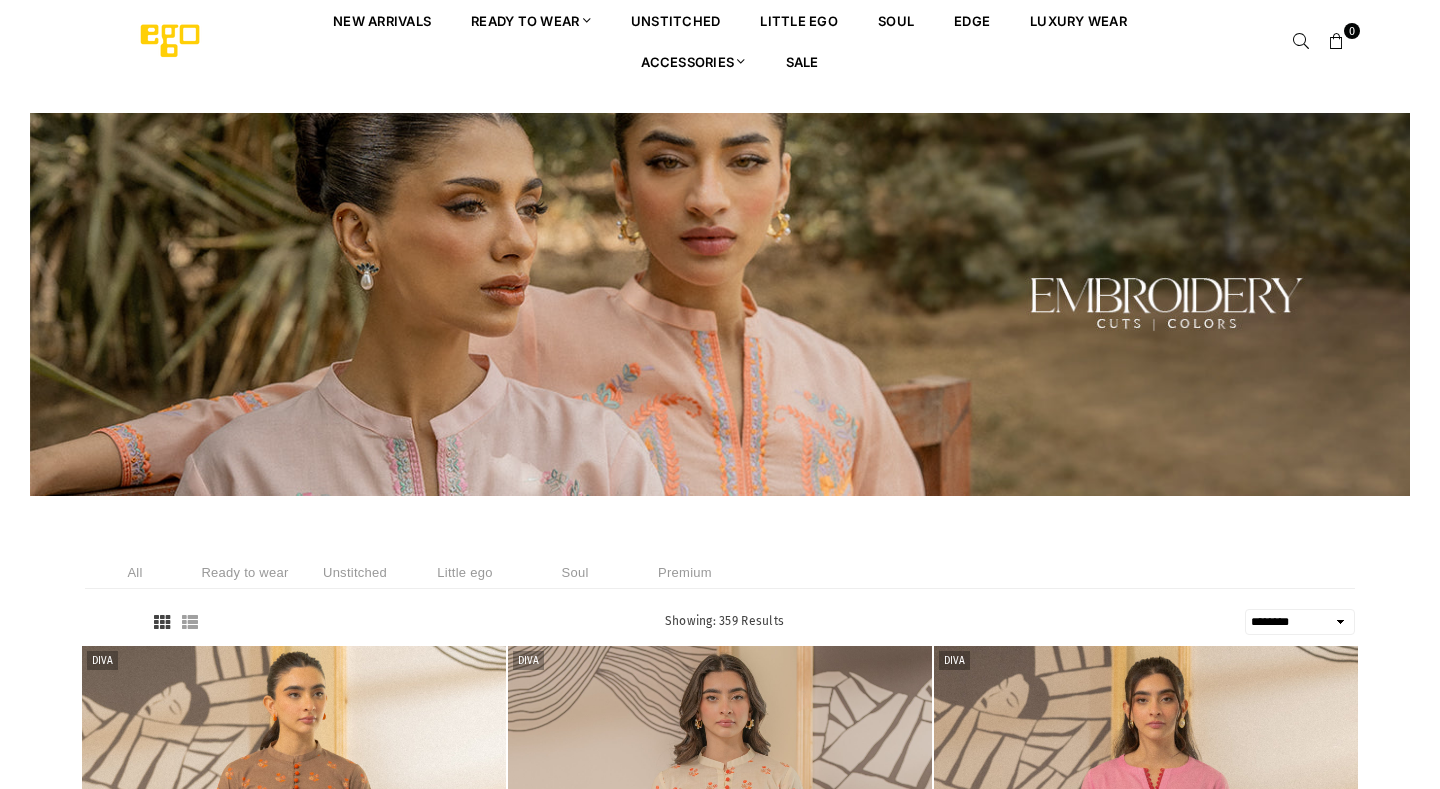 select on "******" 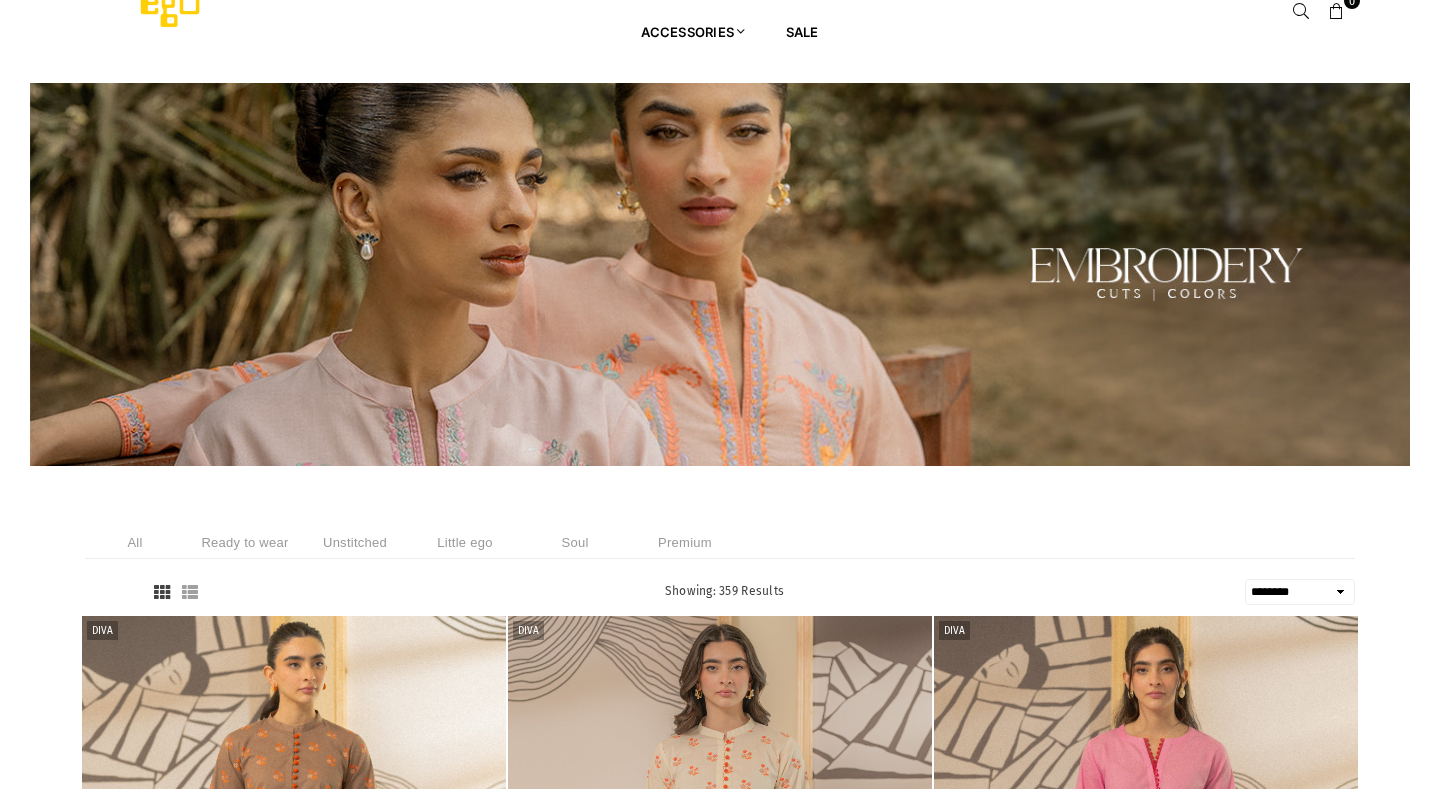 scroll, scrollTop: 0, scrollLeft: 0, axis: both 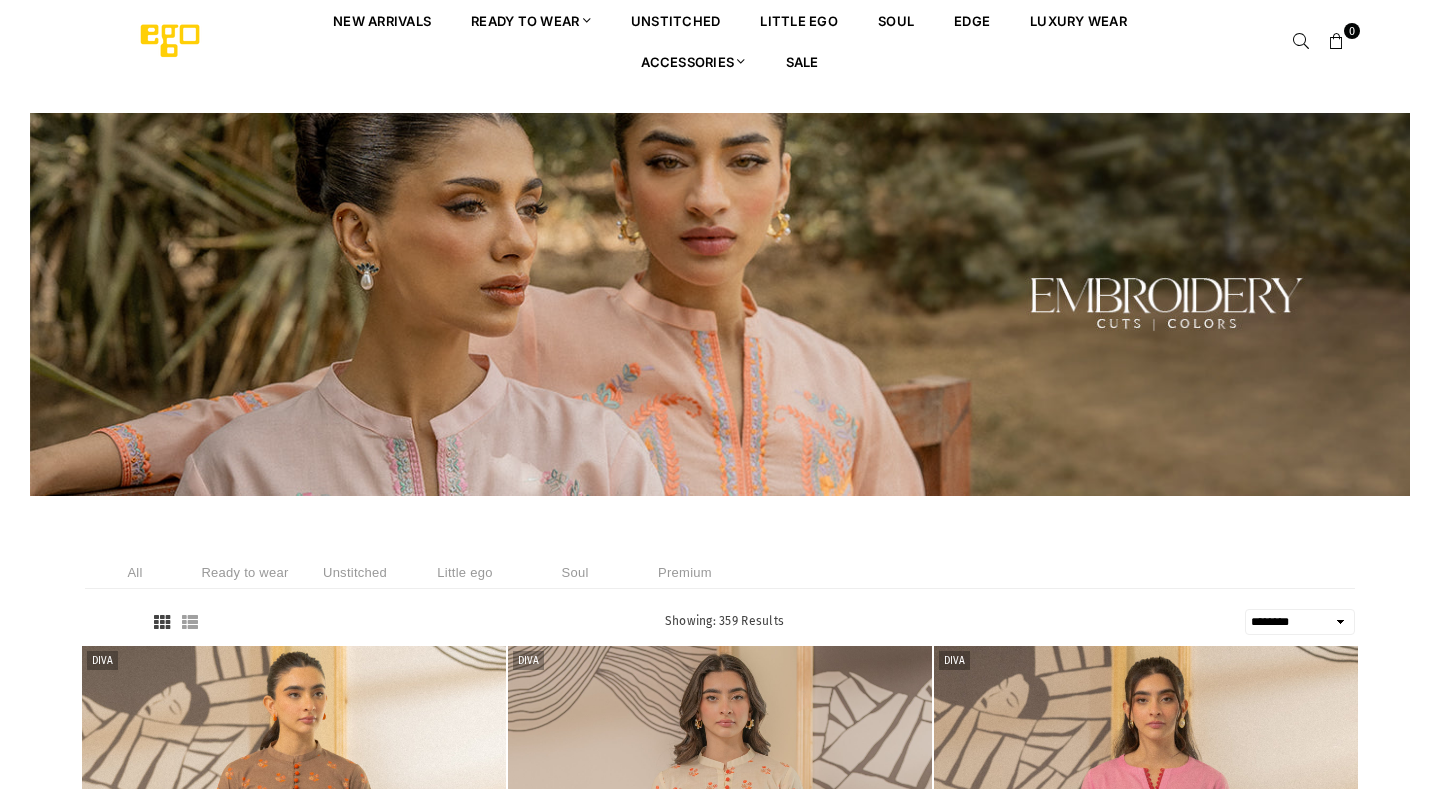 click on "Unstitched" at bounding box center [355, 572] 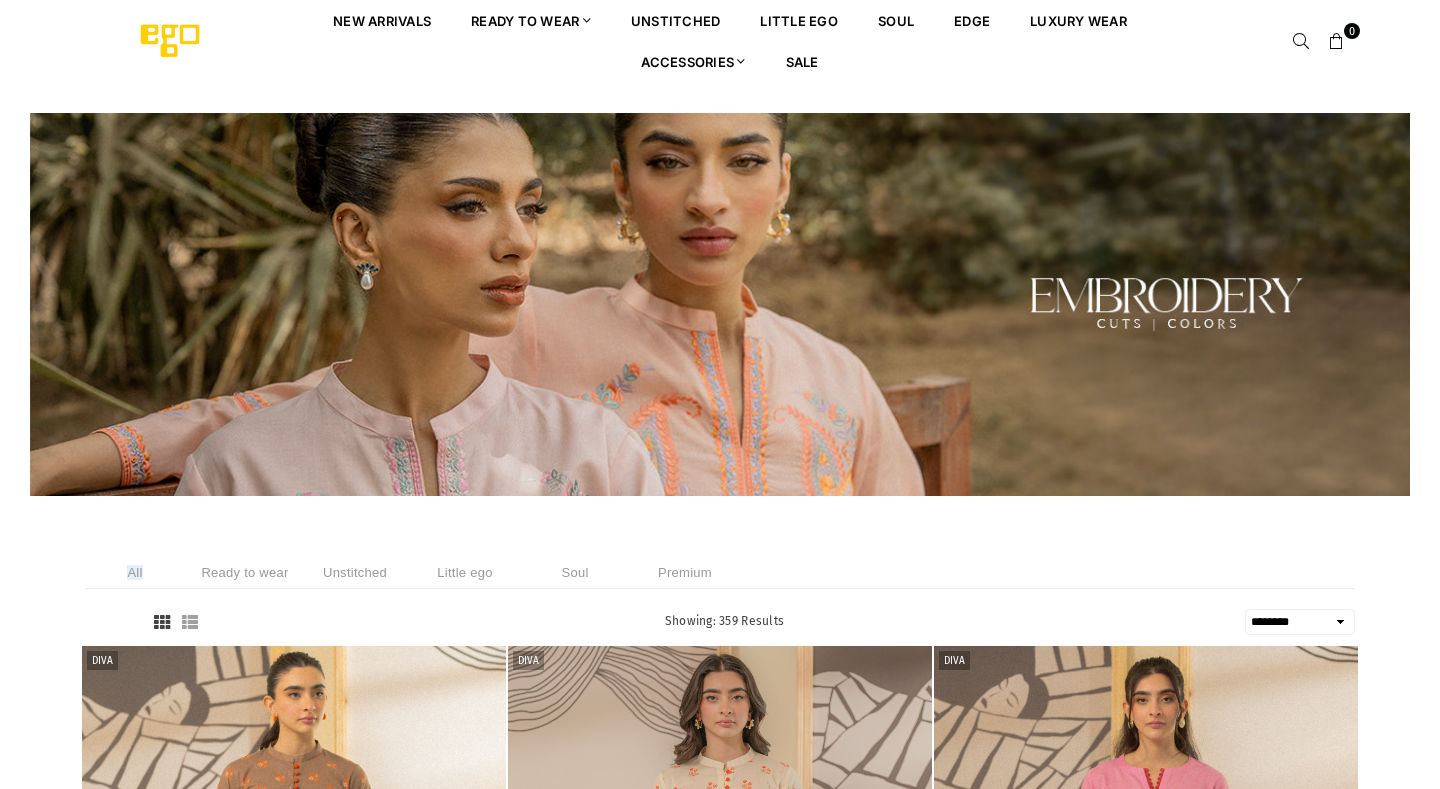 click on "All" at bounding box center (135, 572) 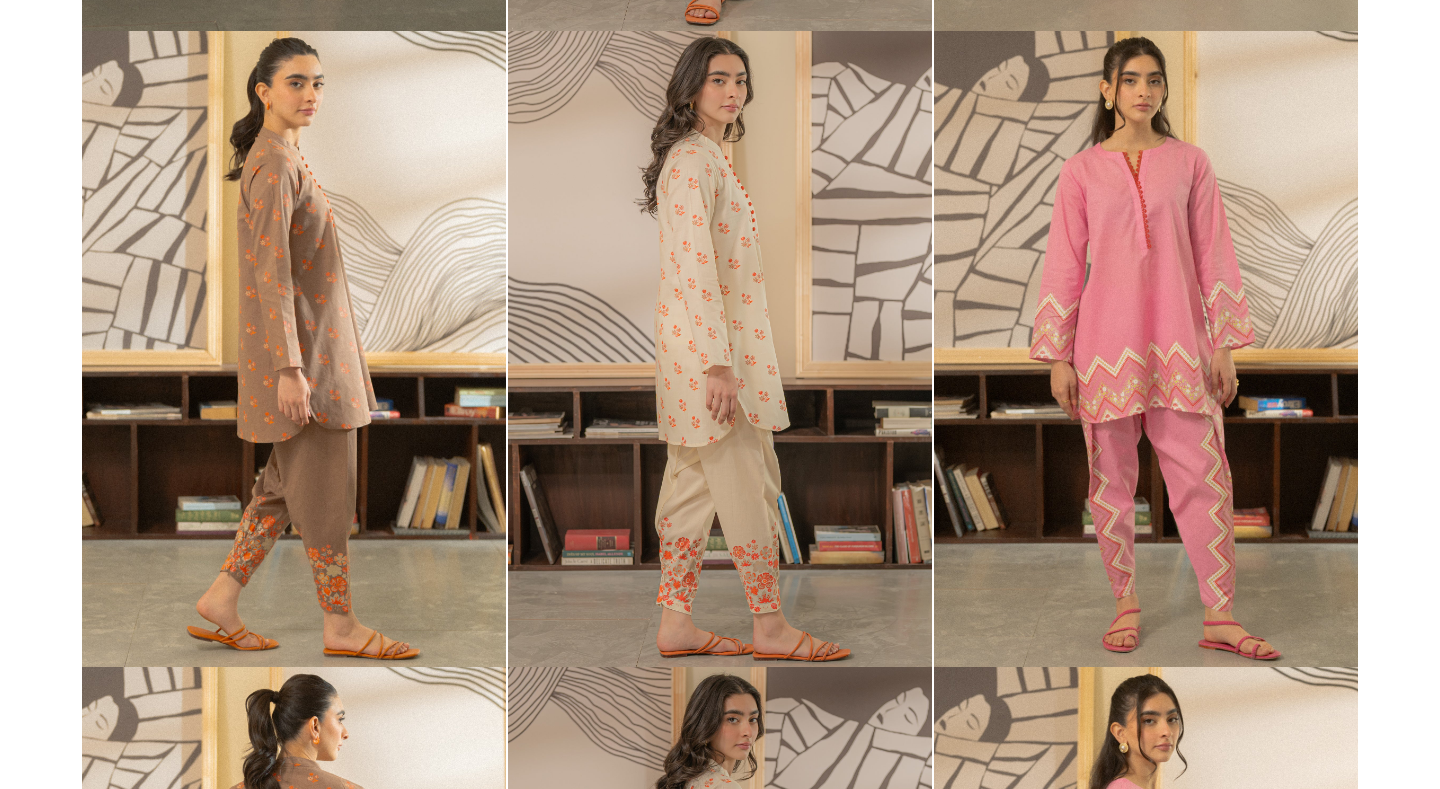 scroll, scrollTop: 3120, scrollLeft: 0, axis: vertical 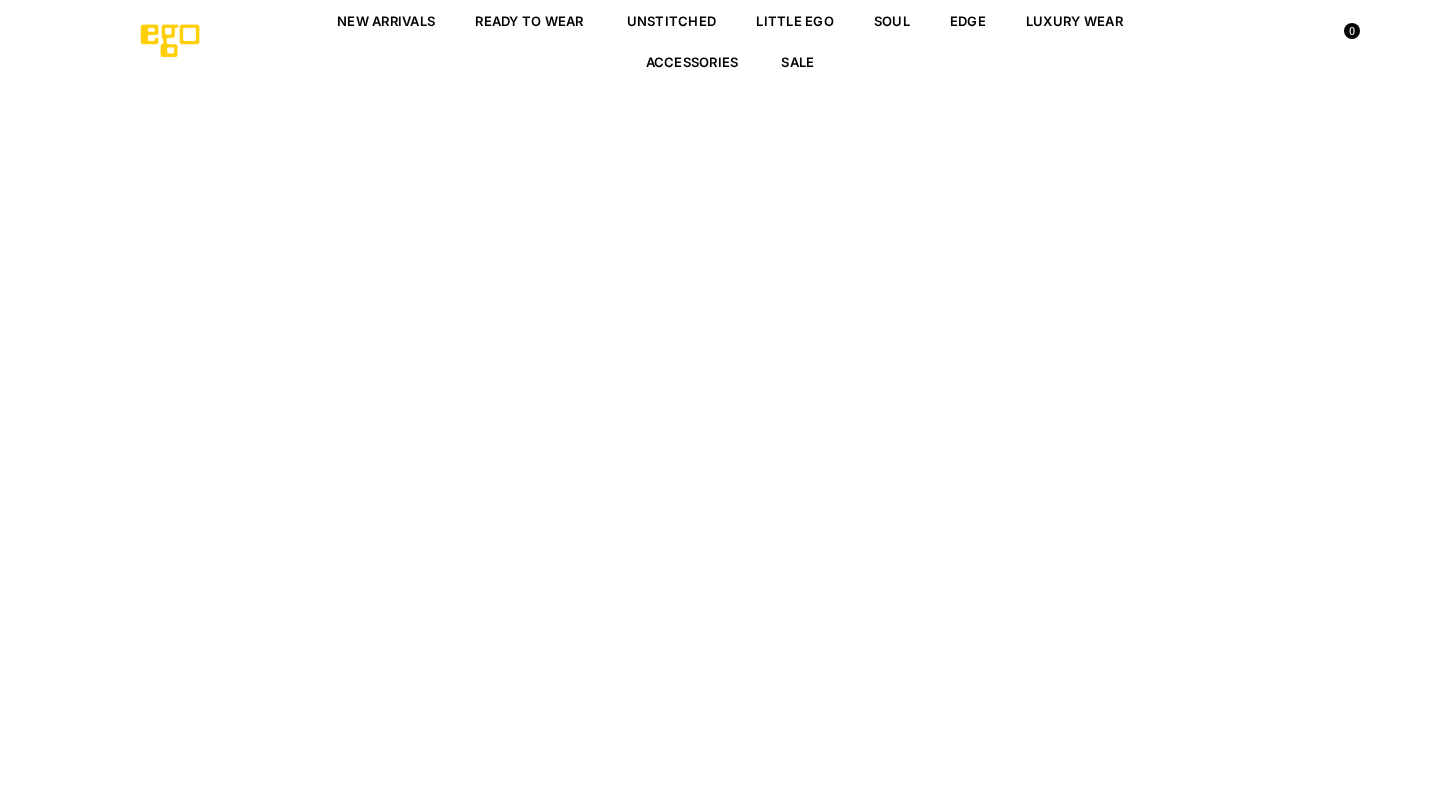 select on "******" 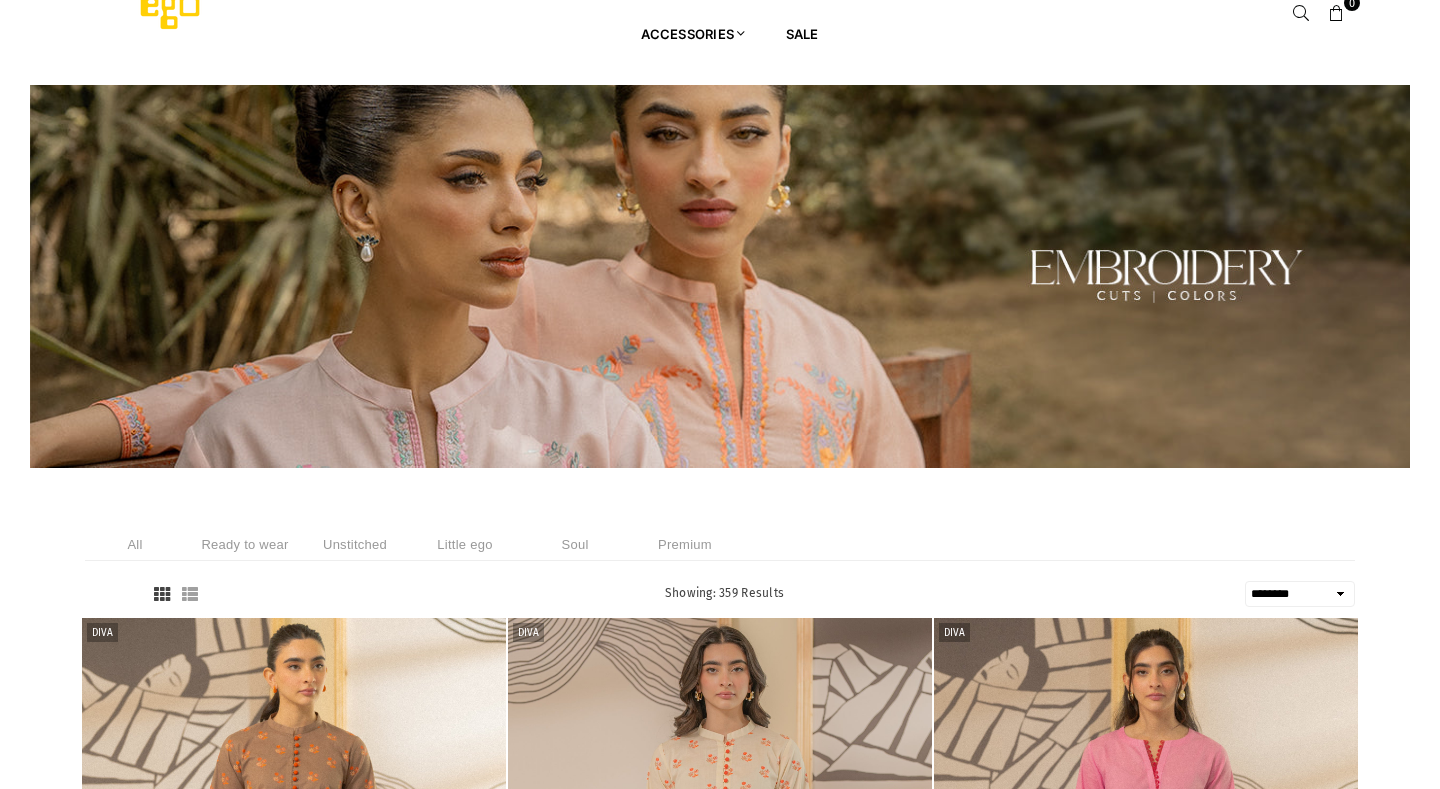 scroll, scrollTop: 0, scrollLeft: 0, axis: both 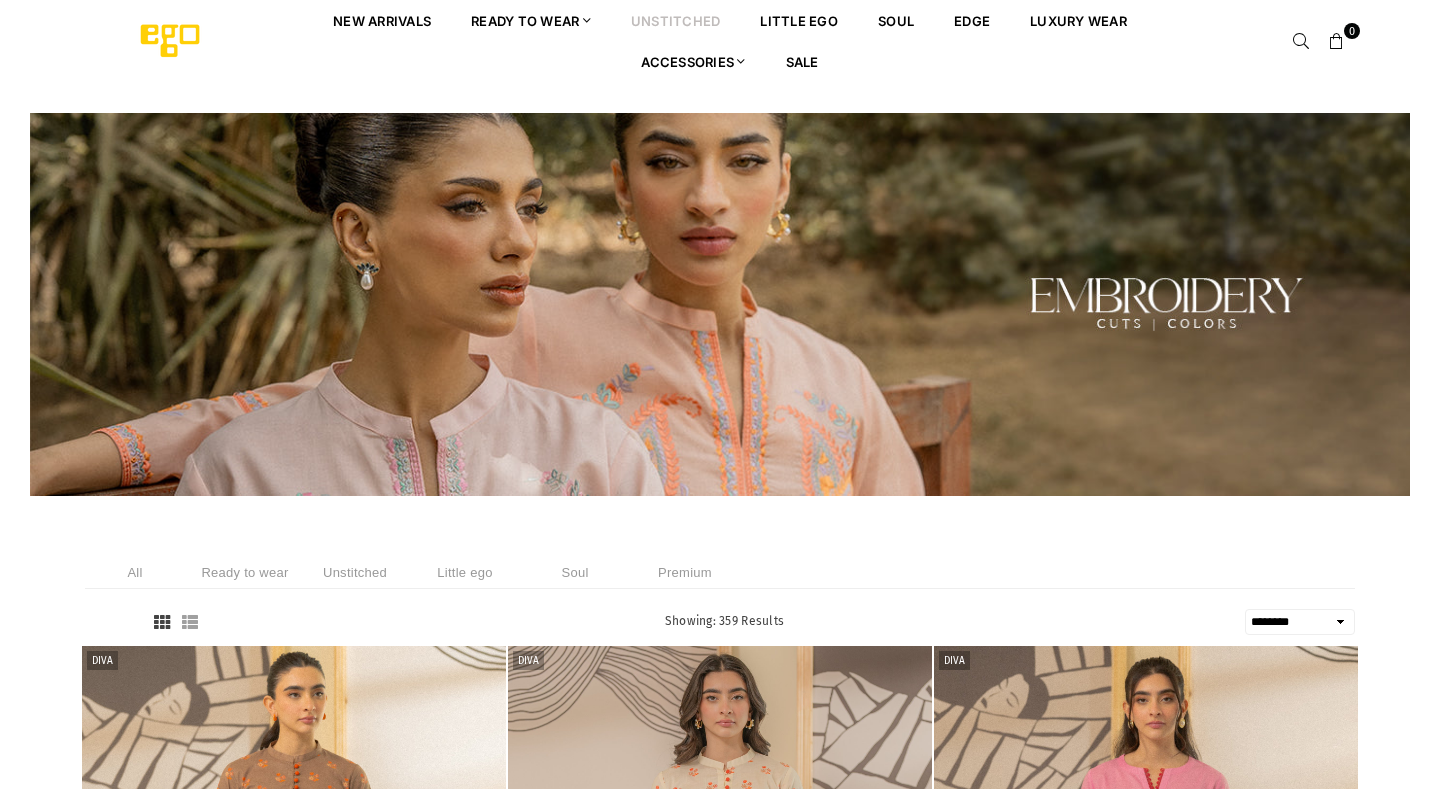 click on "unstitched" at bounding box center (676, 20) 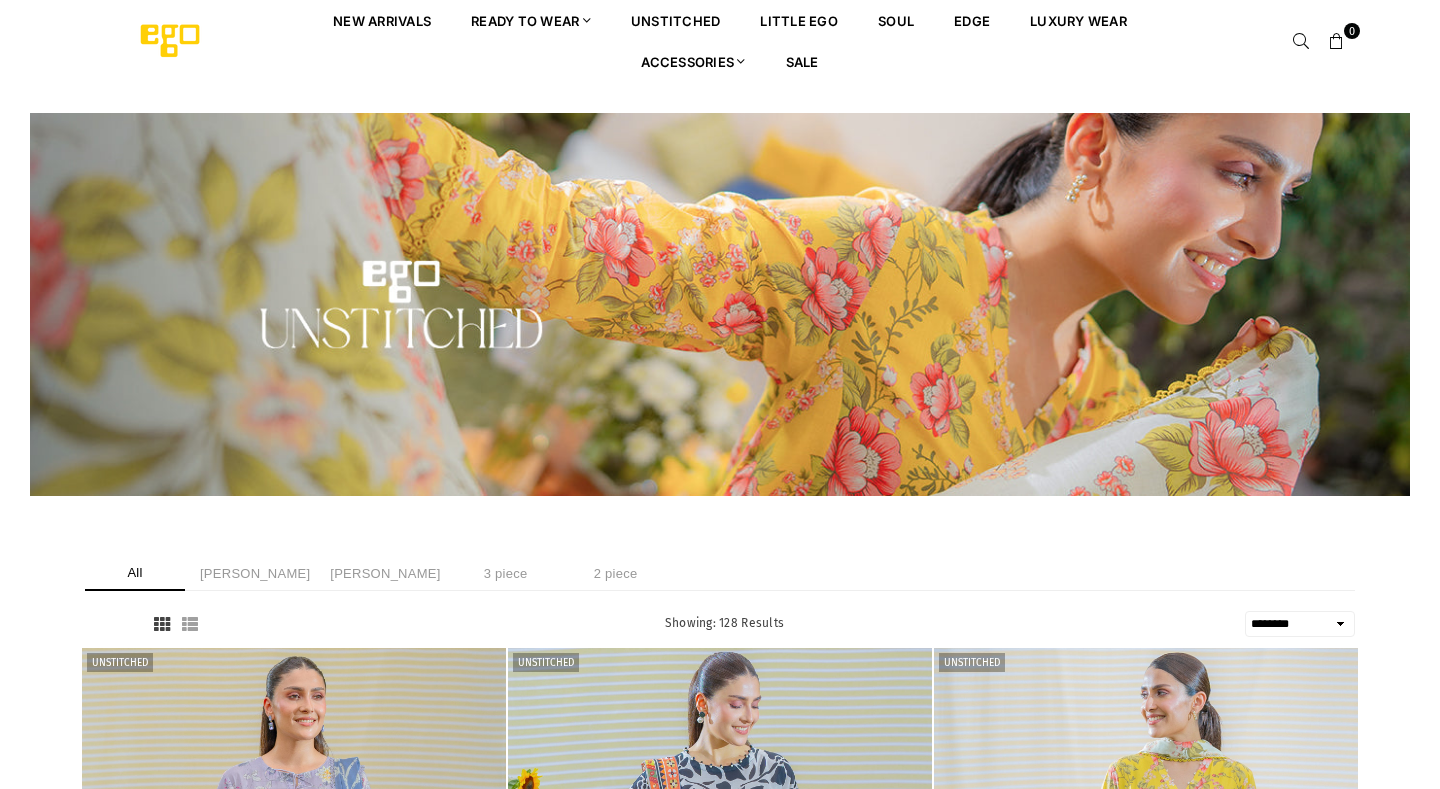 select on "******" 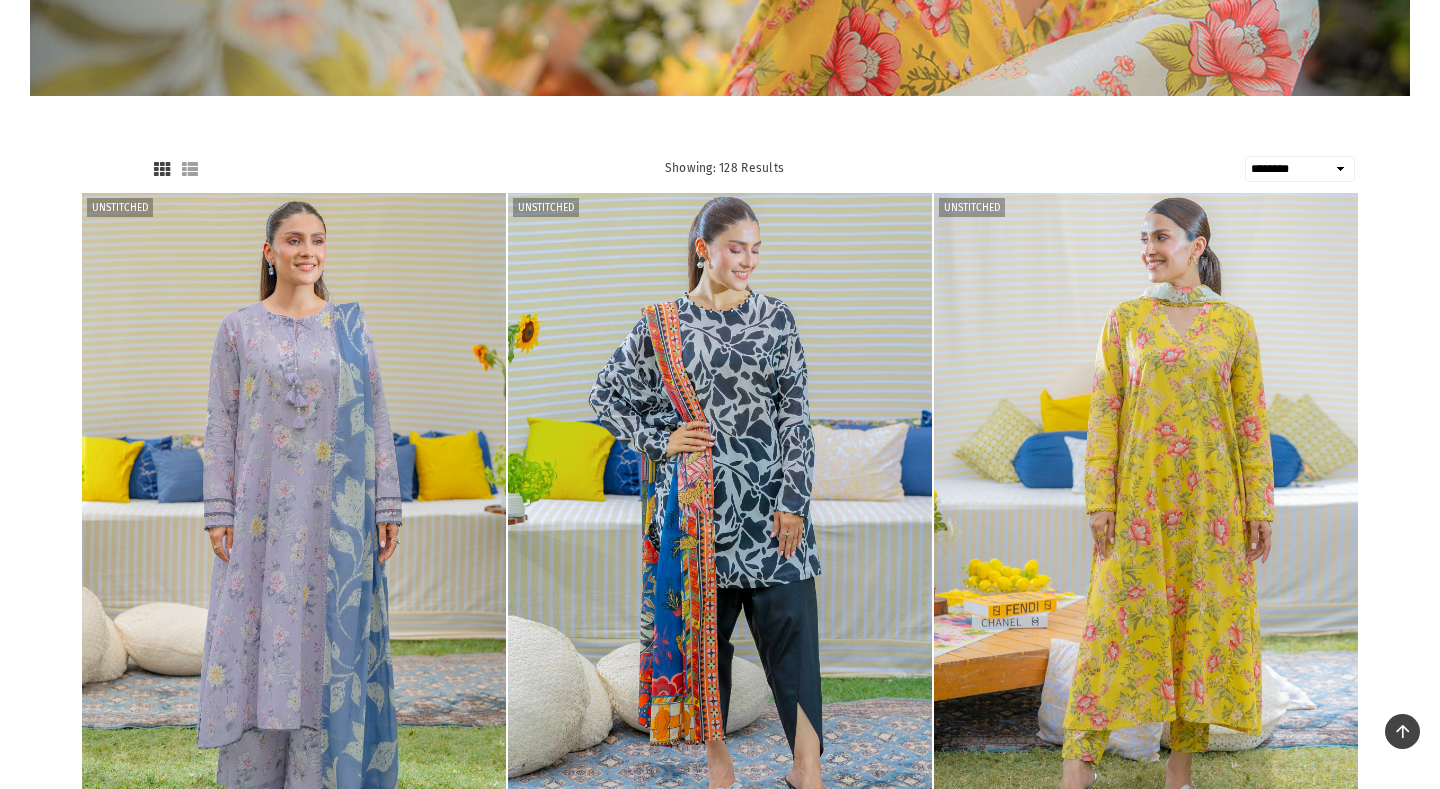 scroll, scrollTop: 402, scrollLeft: 0, axis: vertical 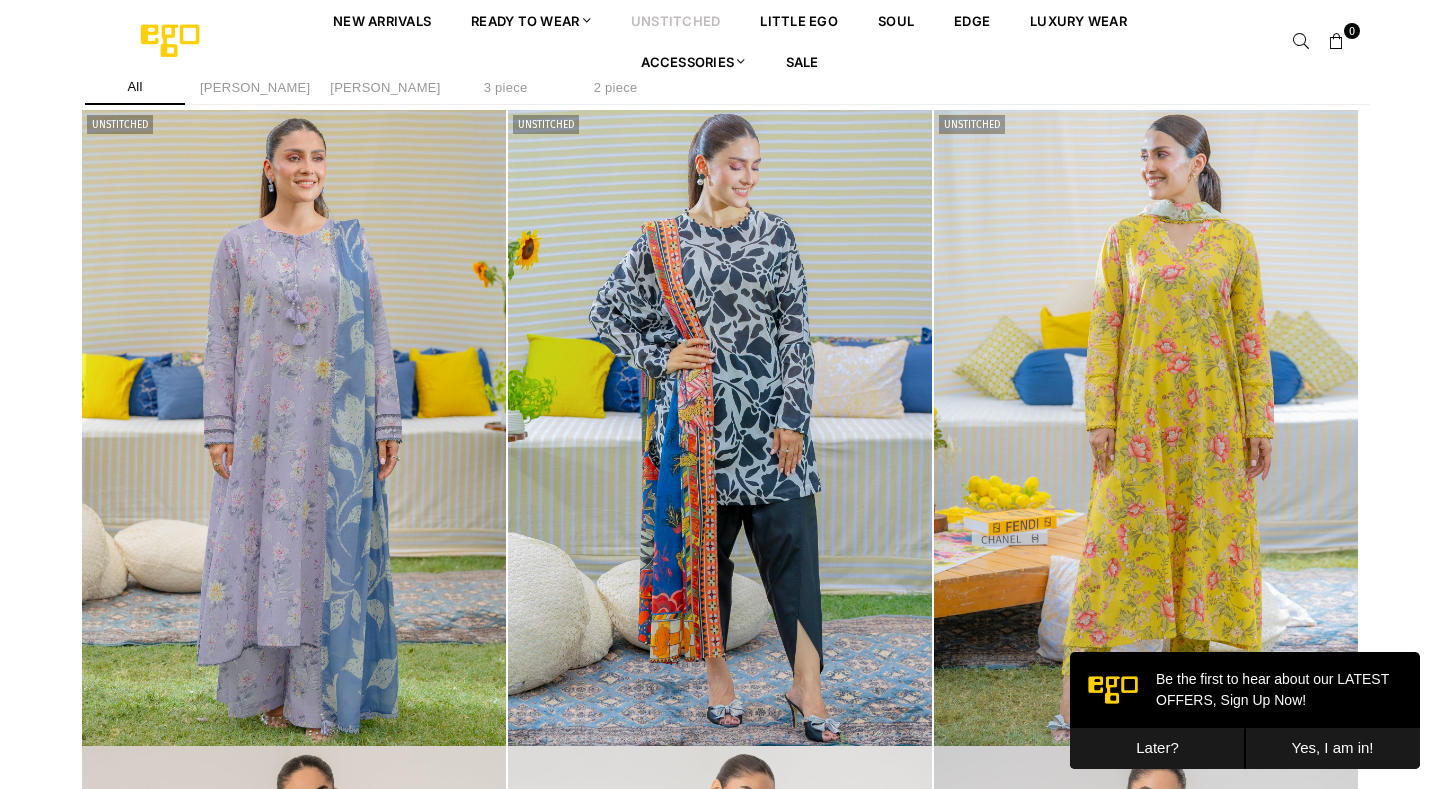 click on "Later?" at bounding box center [1157, 748] 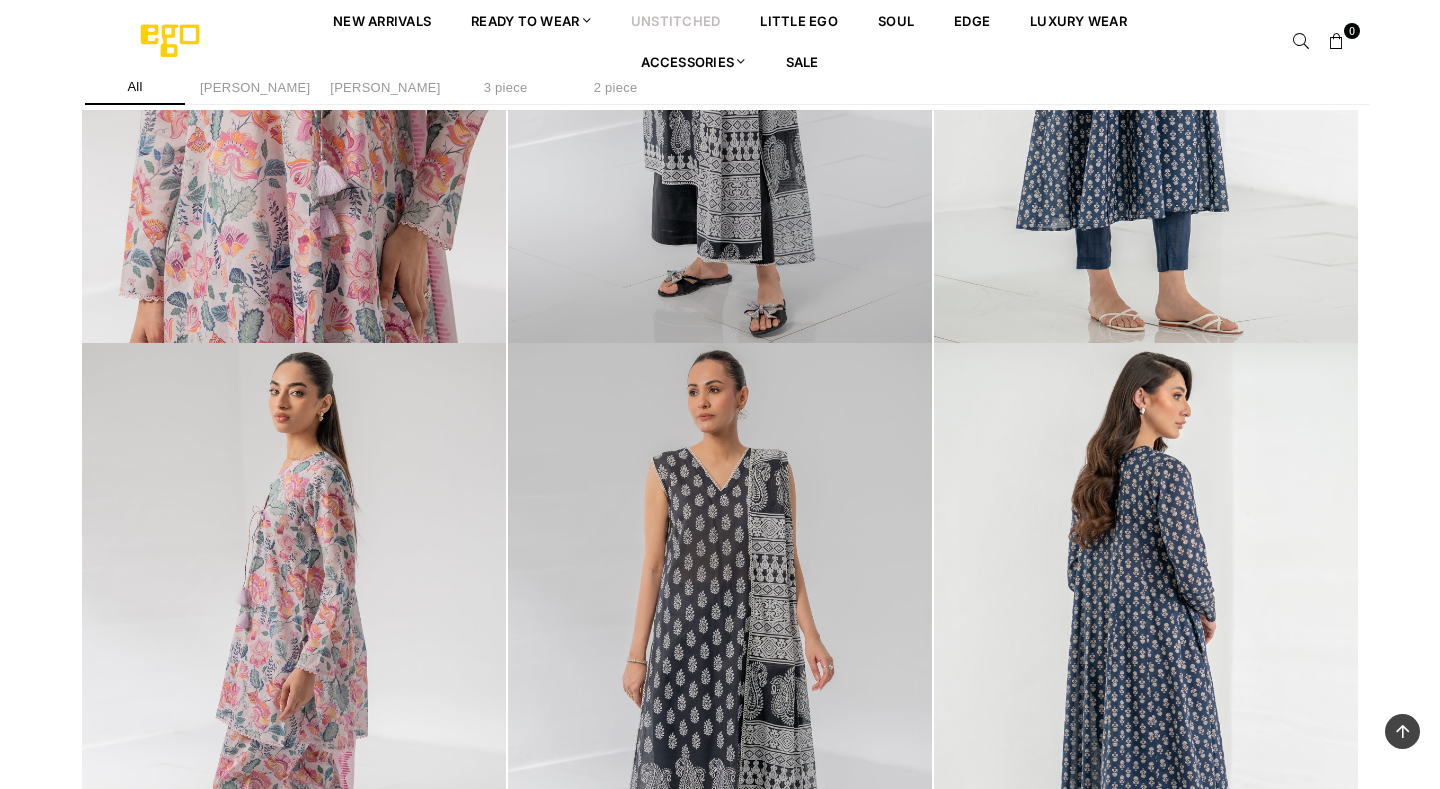 scroll, scrollTop: 5442, scrollLeft: 0, axis: vertical 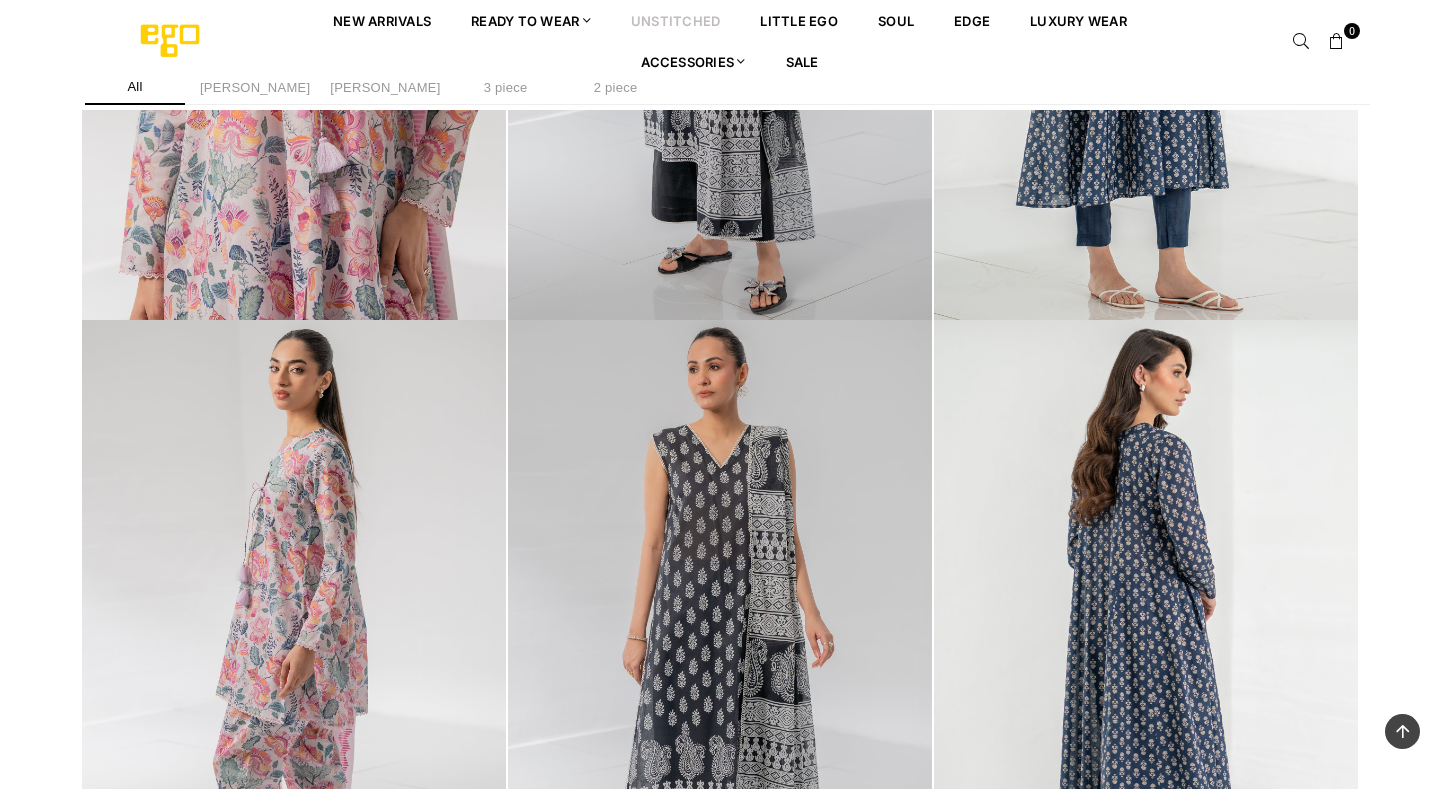 click at bounding box center (1337, 42) 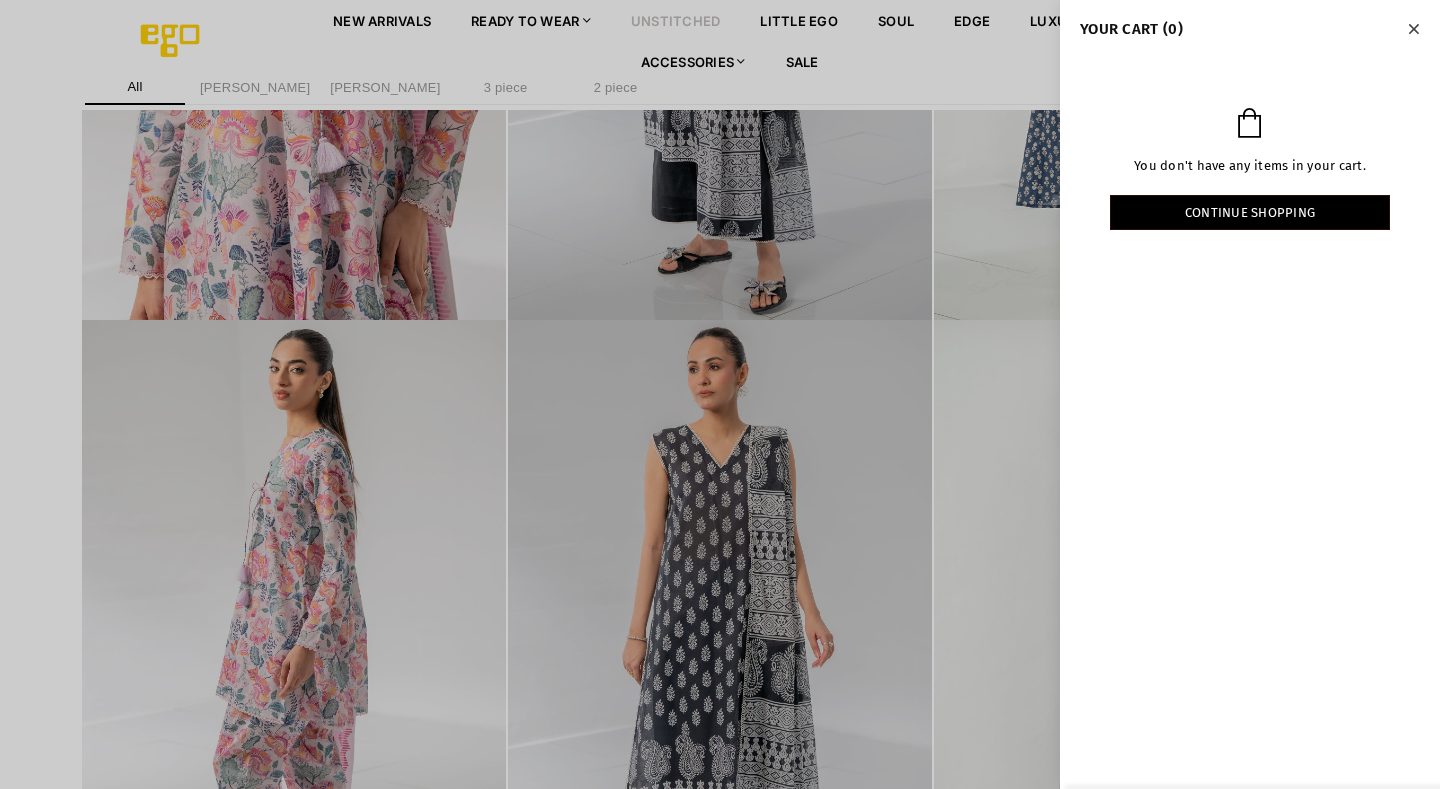click at bounding box center [1413, 28] 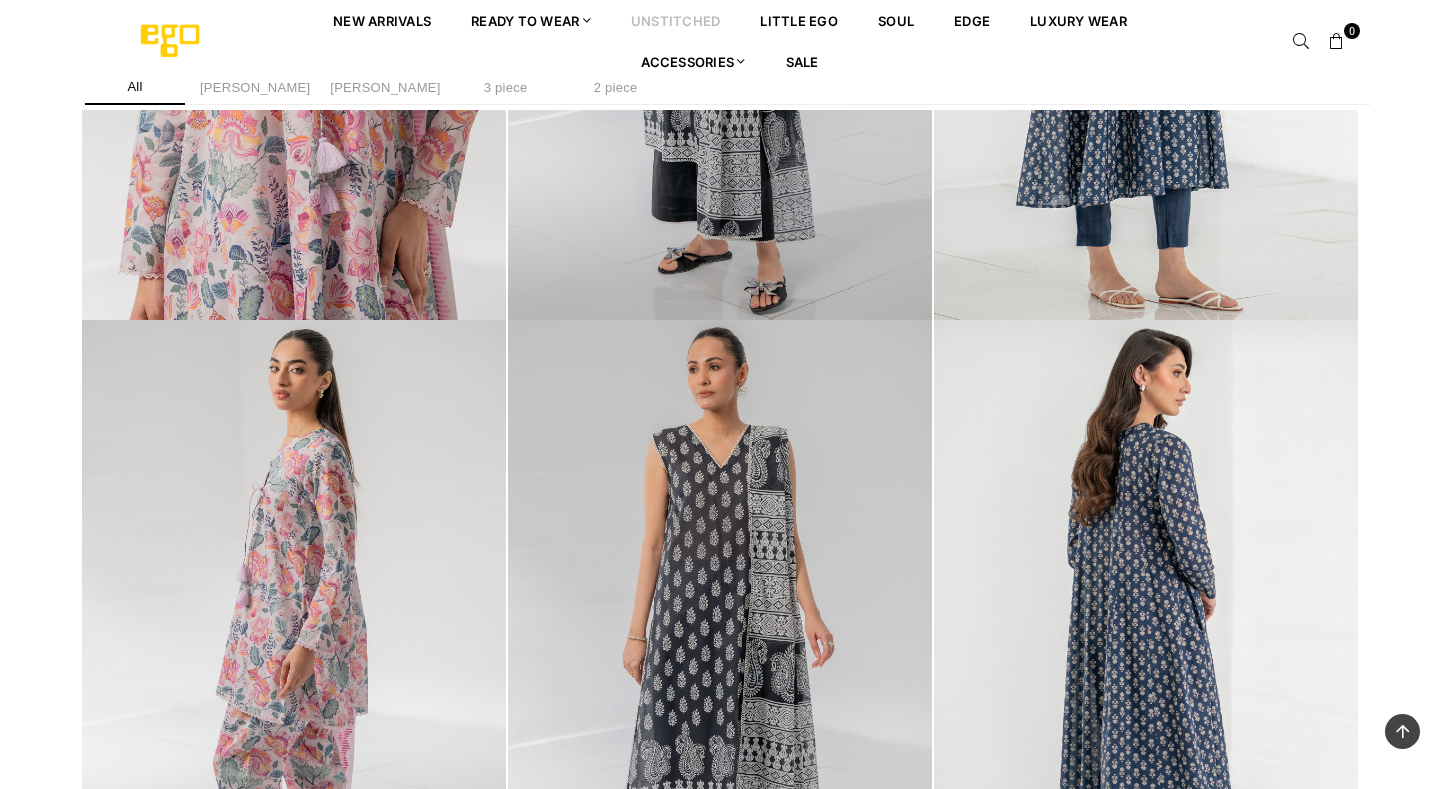 click on "Ego New Arrivals  Ready to Wear  2 PIECE | 3 PIECE All Casuals All Luxury Diva Core Monzene Pulse Boho Soul unstitched  Little EGO  Soul  EDGE  Luxury Wear  Accessories  Bottoms Wraps Inner Sale    0" at bounding box center [720, 41] 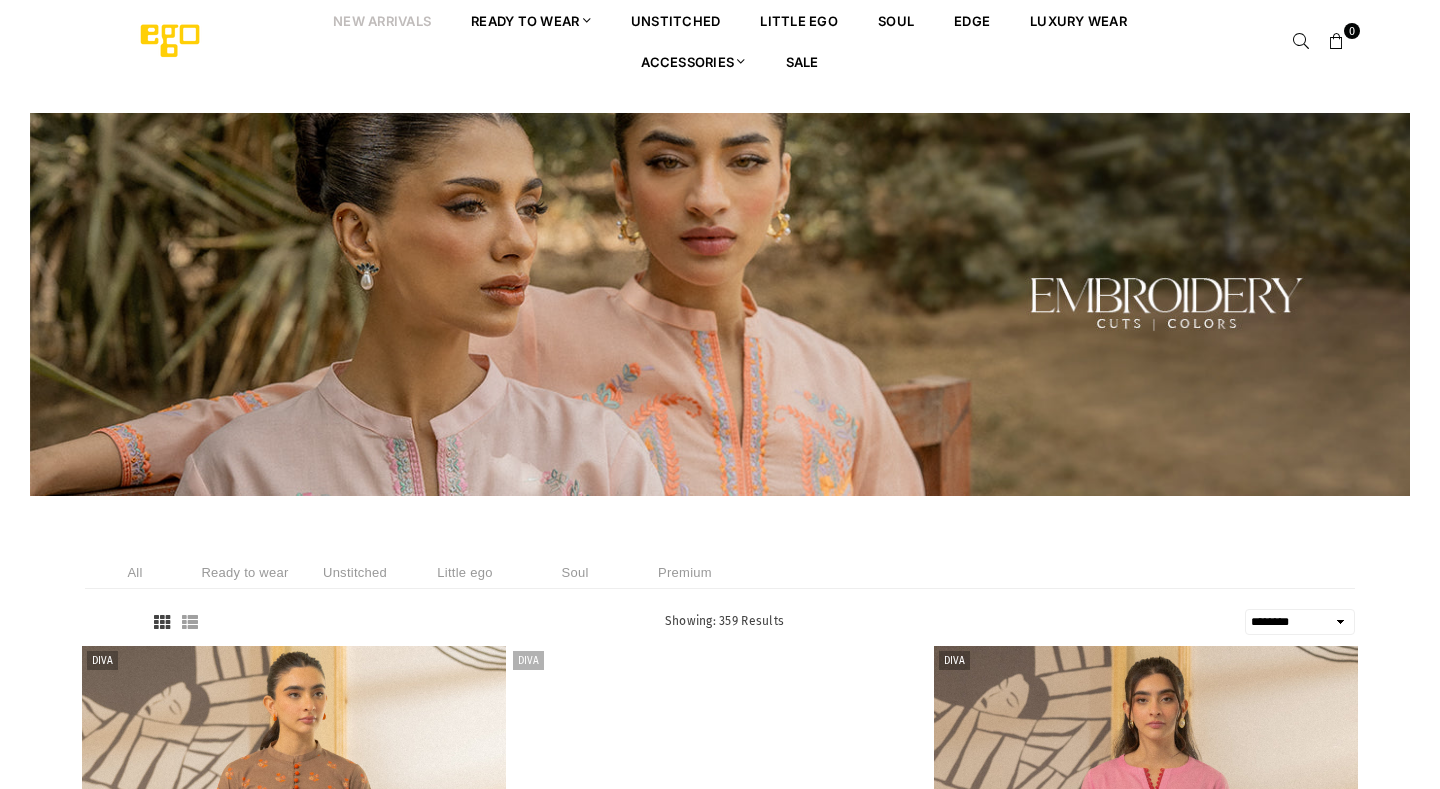 select on "******" 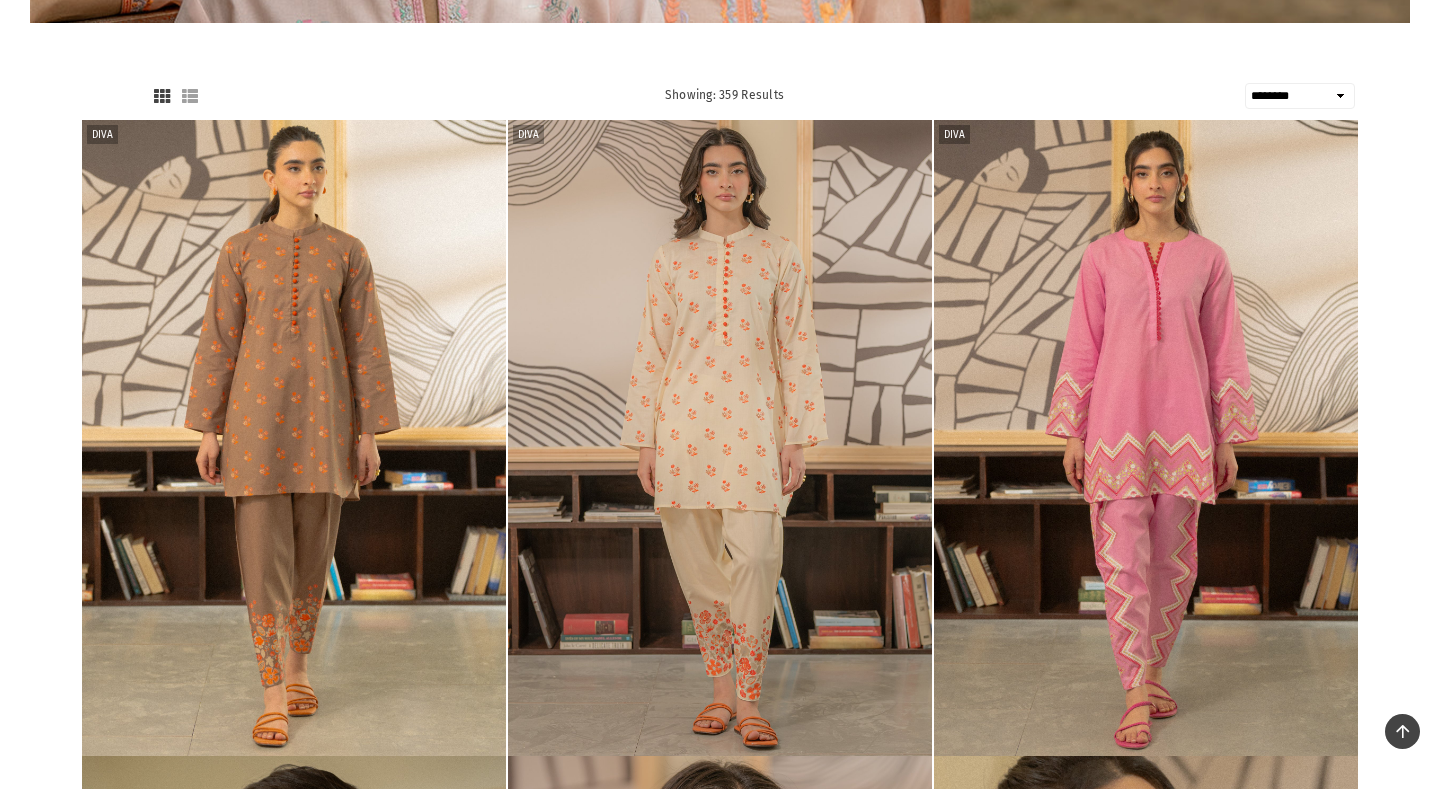 scroll, scrollTop: 482, scrollLeft: 0, axis: vertical 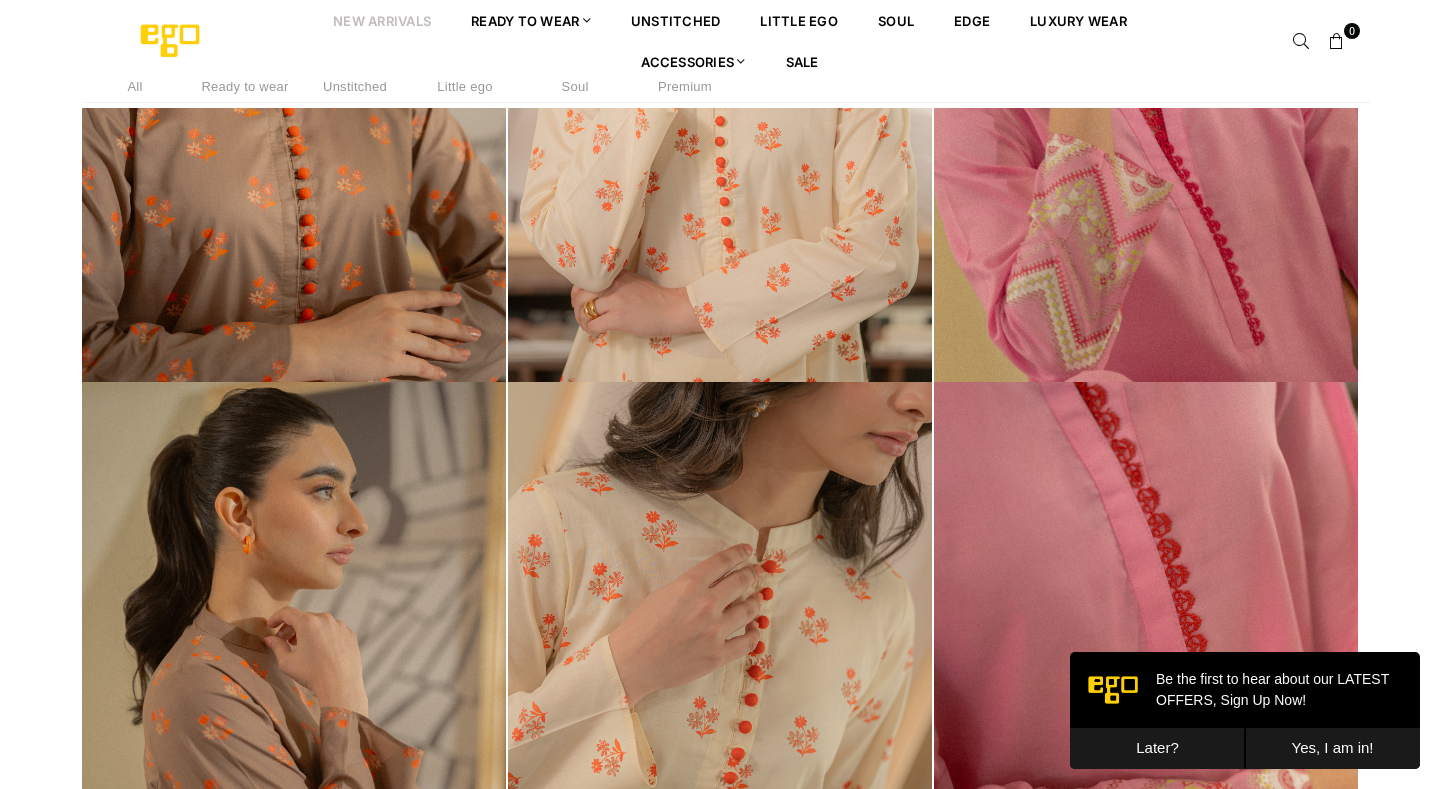 click on "Later?" at bounding box center [1157, 748] 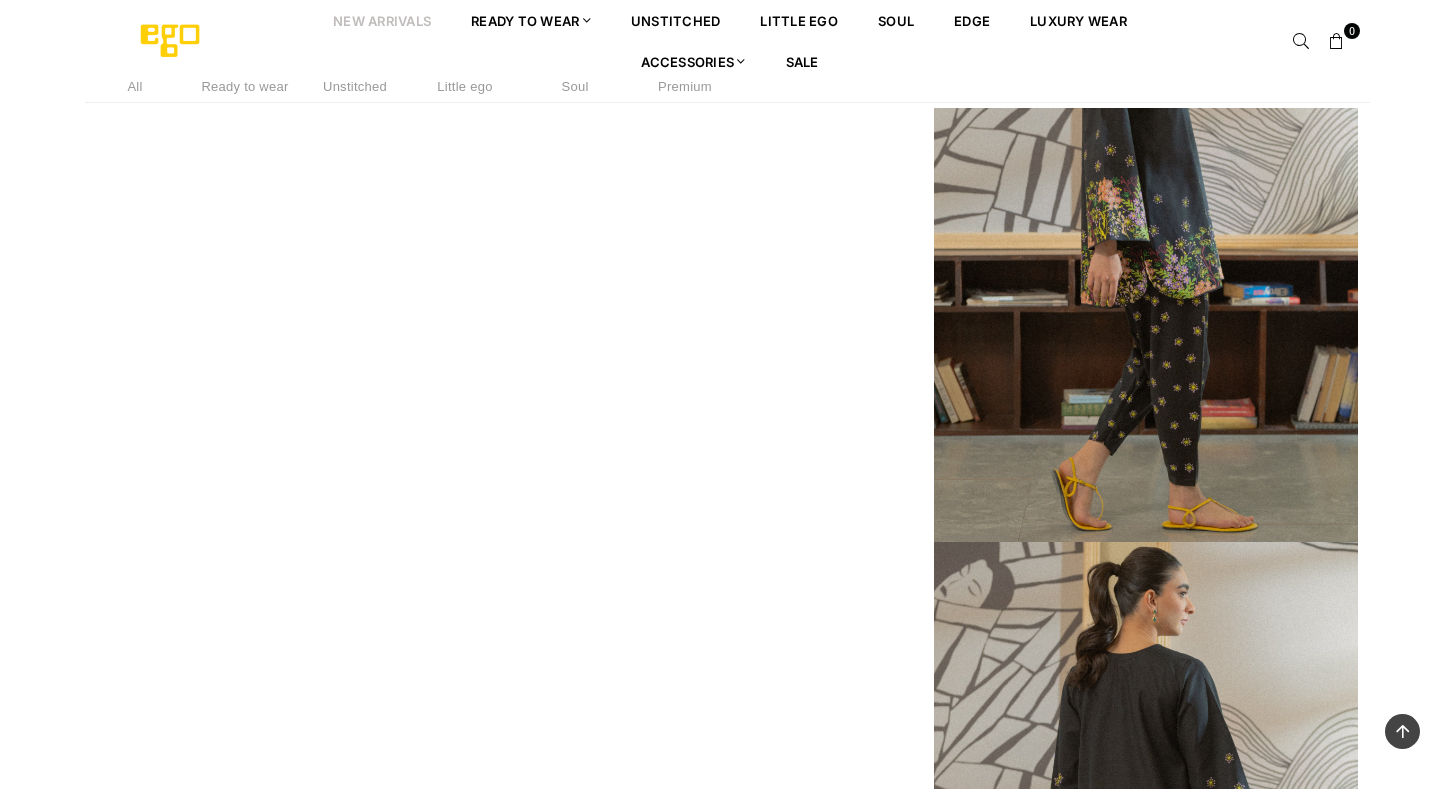 scroll, scrollTop: 8482, scrollLeft: 0, axis: vertical 